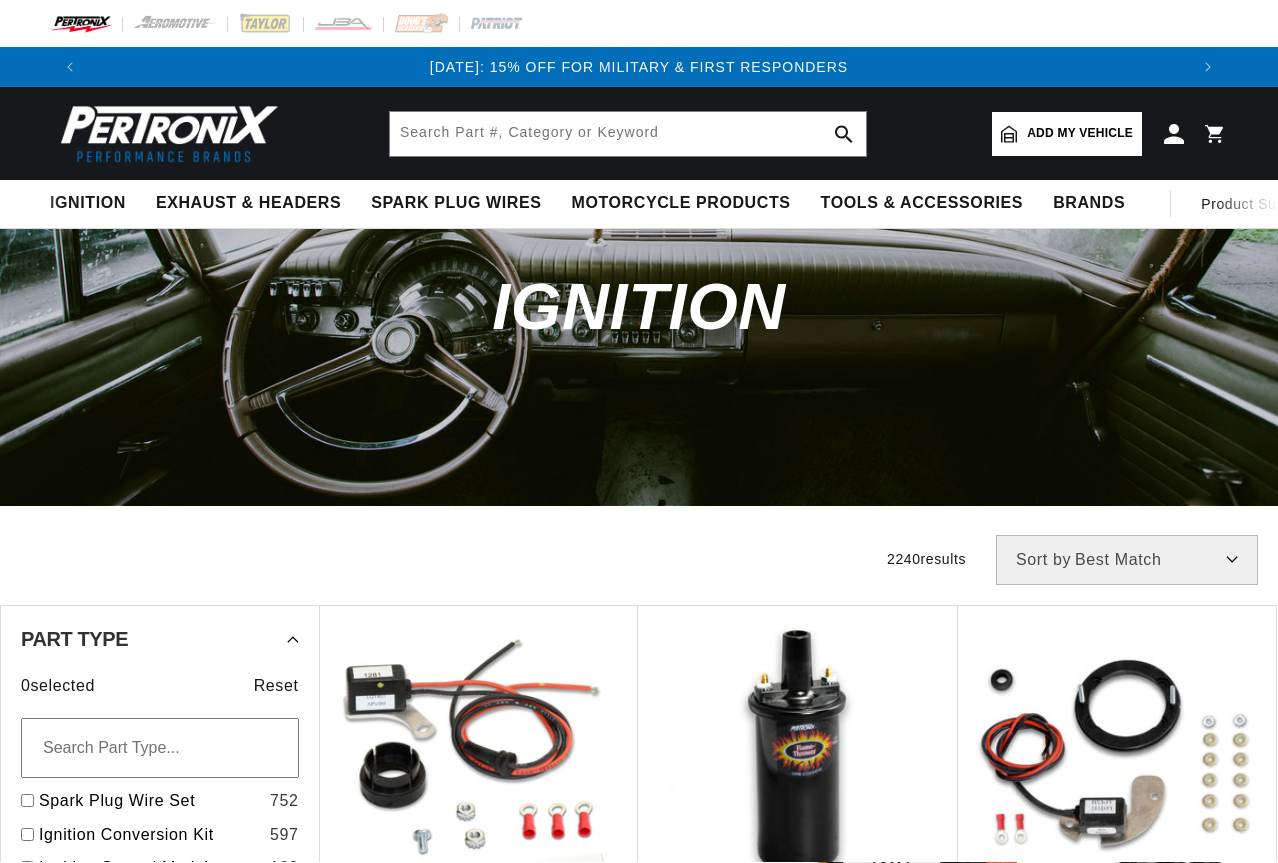 scroll, scrollTop: 0, scrollLeft: 0, axis: both 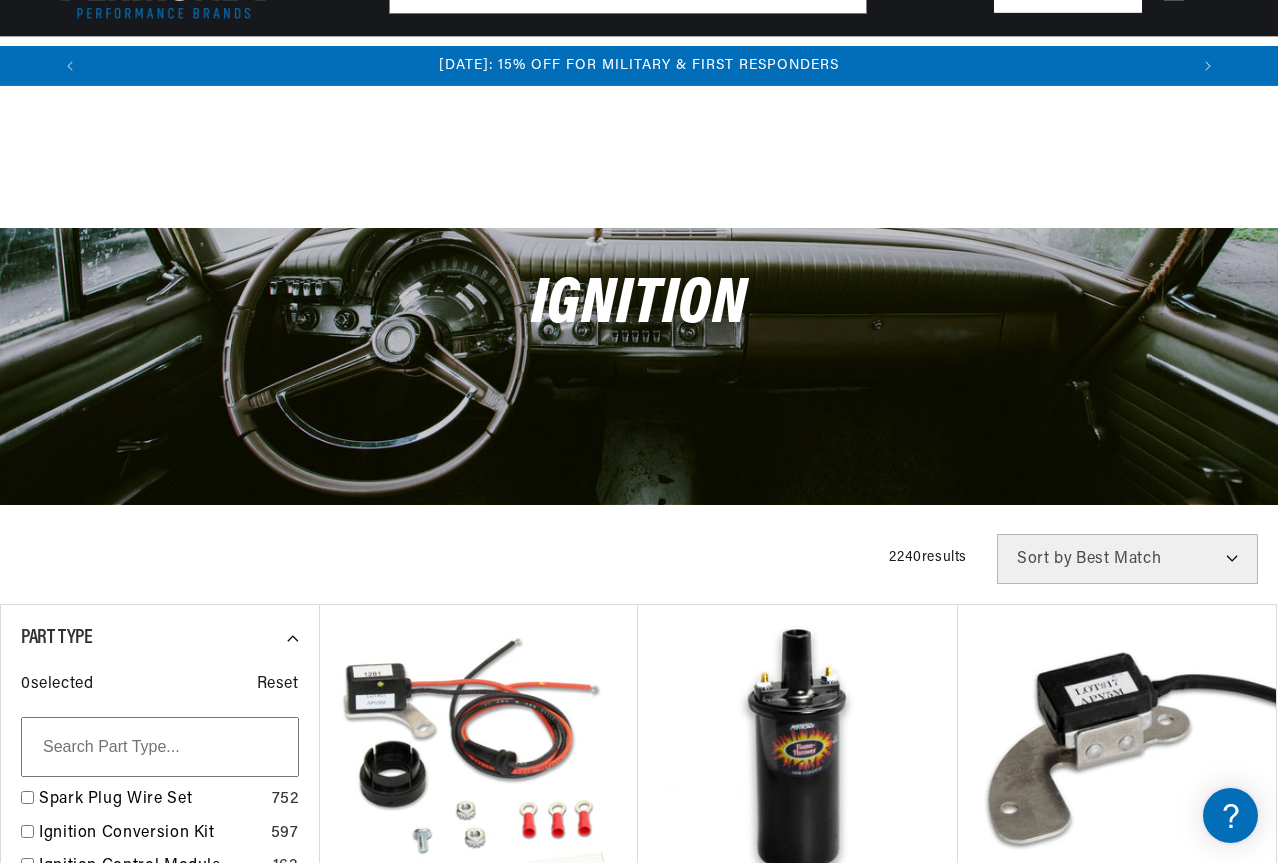 drag, startPoint x: 1278, startPoint y: 239, endPoint x: 1268, endPoint y: 336, distance: 97.5141 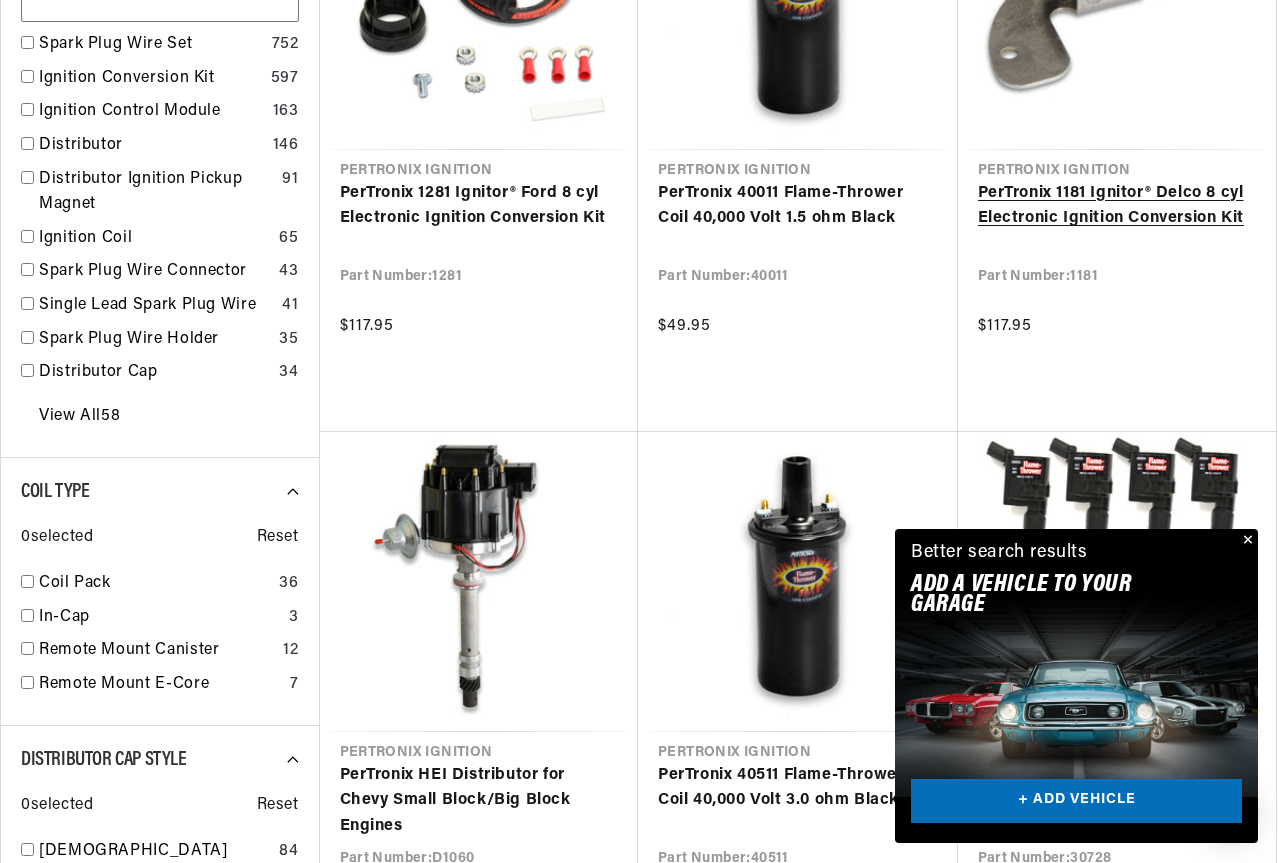 scroll, scrollTop: 0, scrollLeft: 0, axis: both 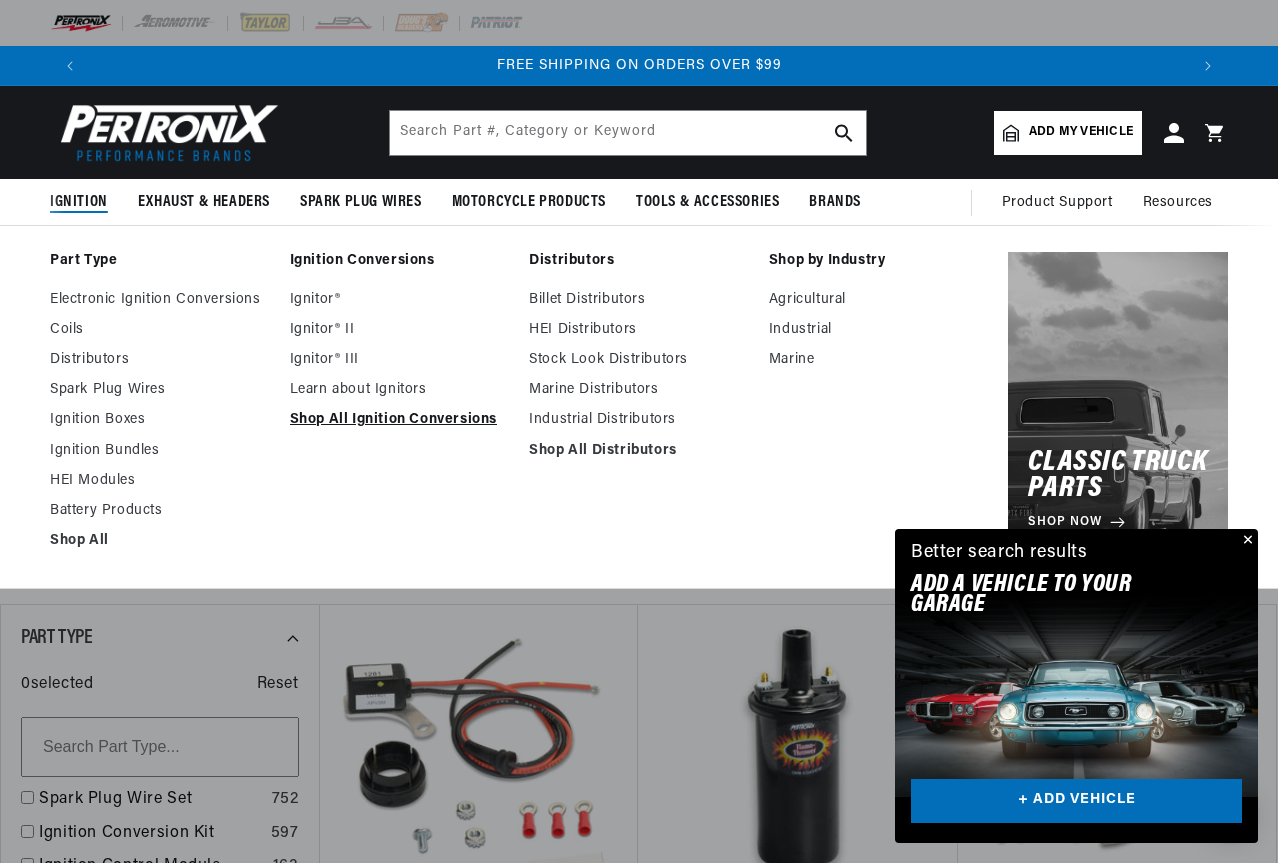 click on "Shop All Ignition Conversions" at bounding box center (400, 420) 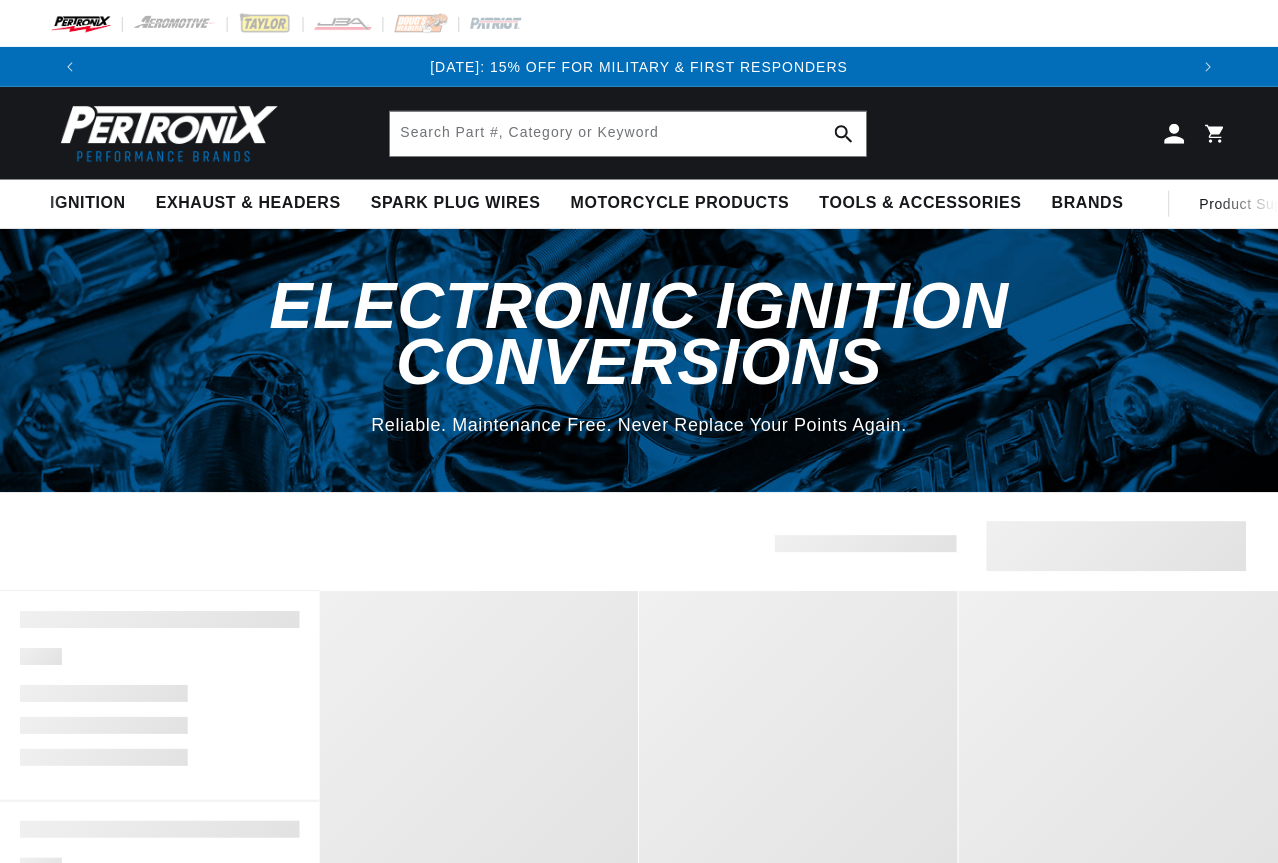 scroll, scrollTop: 0, scrollLeft: 0, axis: both 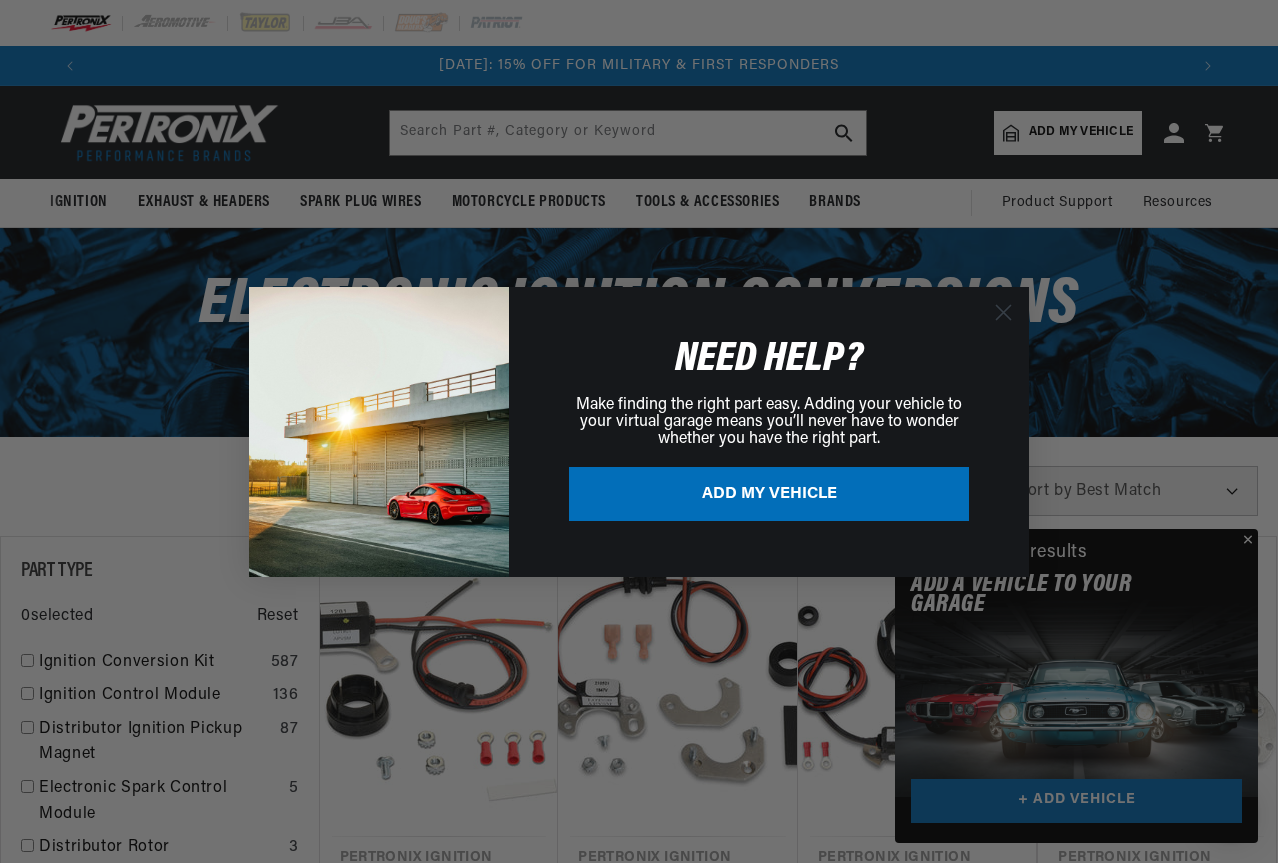 click 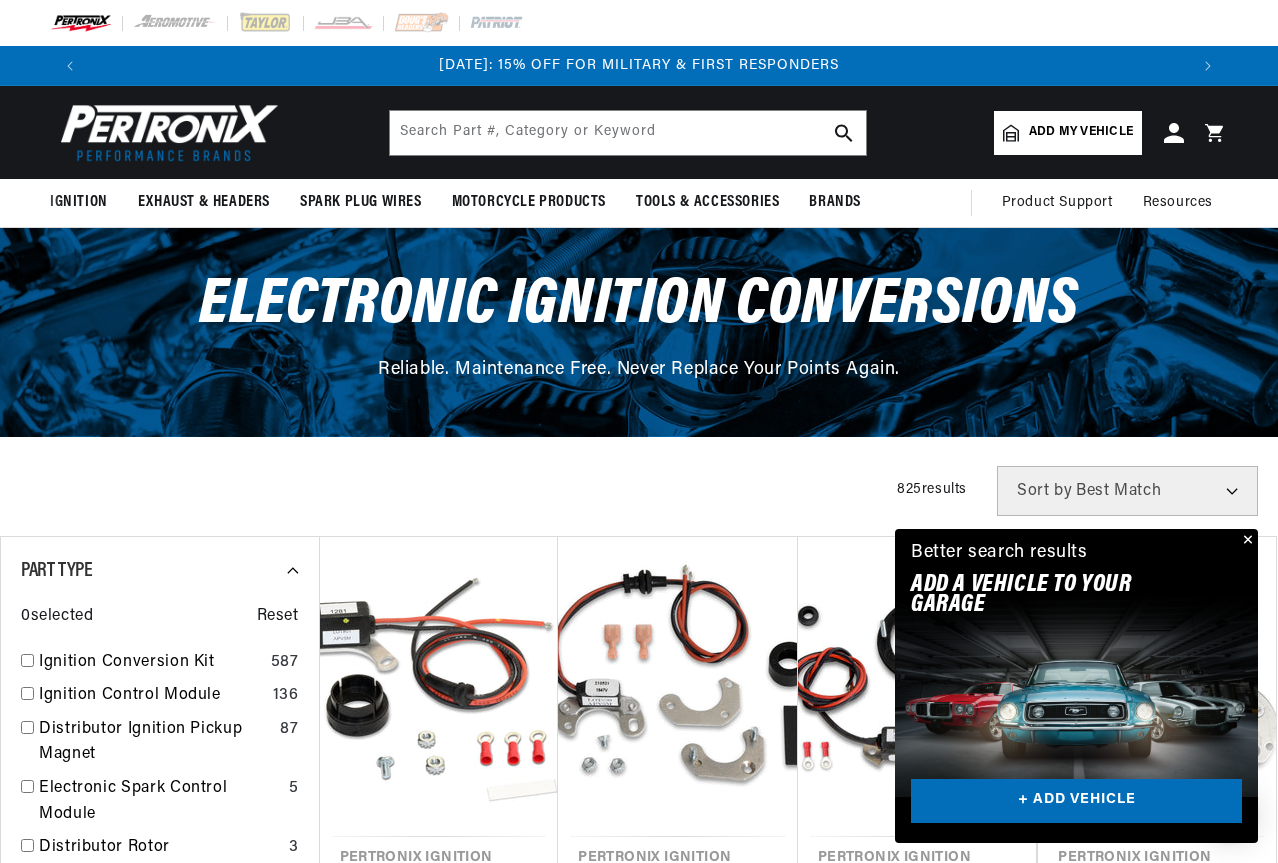 click at bounding box center (1246, 541) 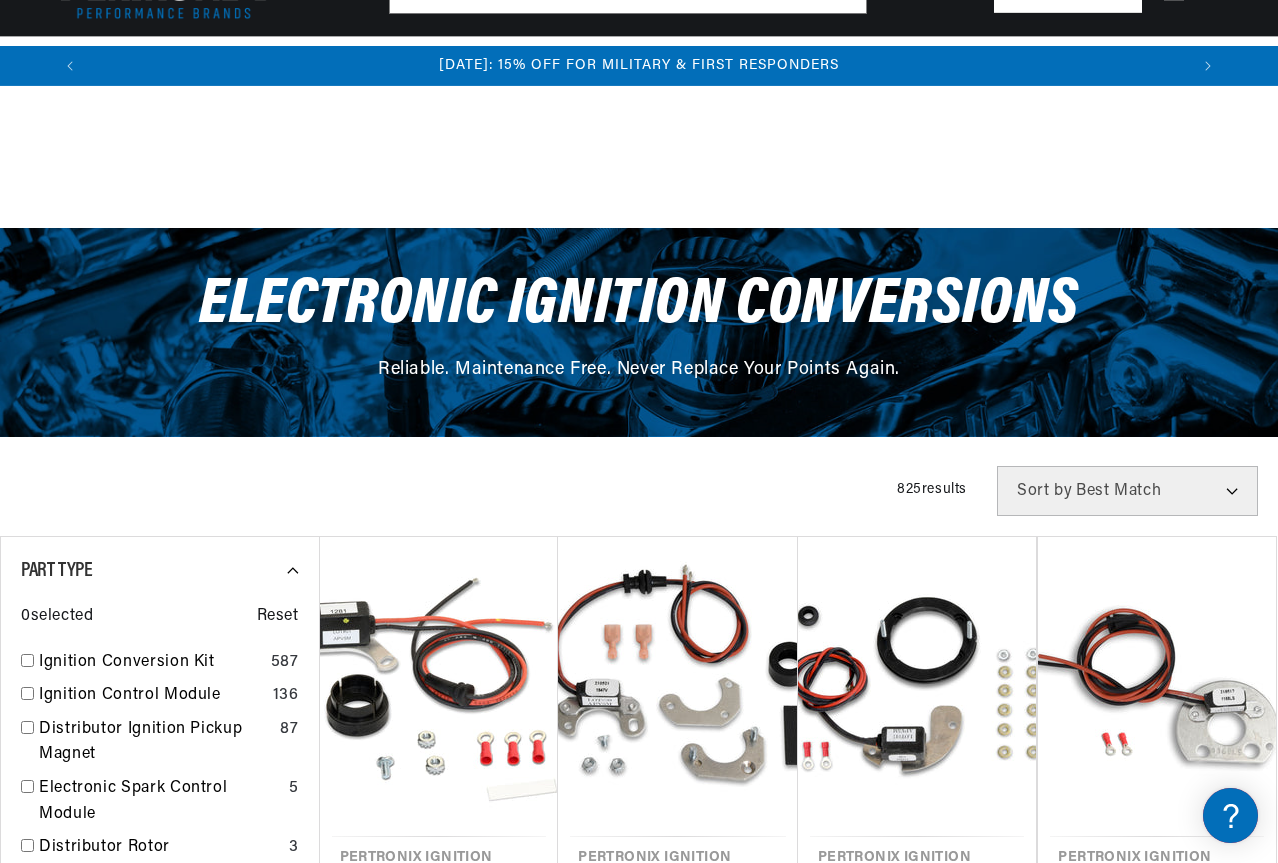 scroll, scrollTop: 755, scrollLeft: 0, axis: vertical 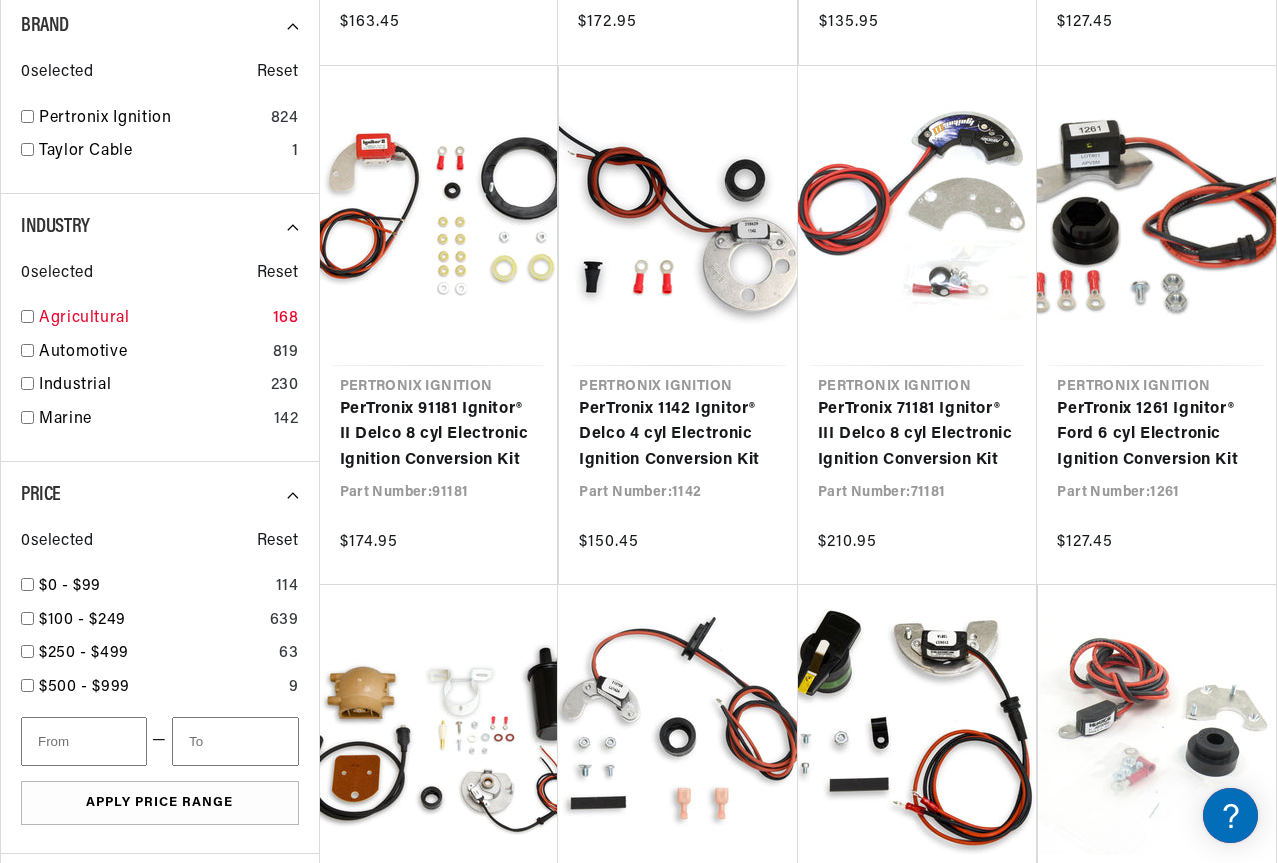 click on "Agricultural" at bounding box center (152, 319) 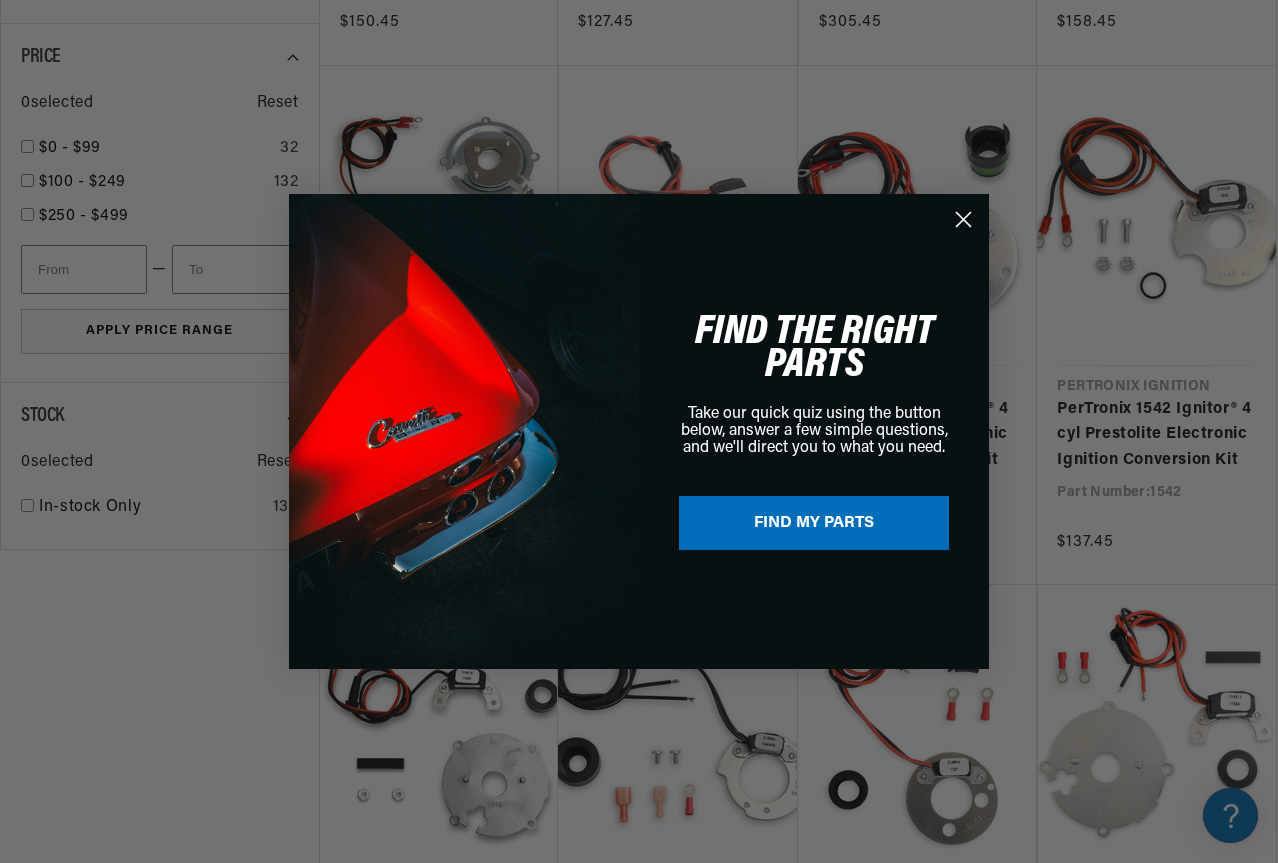 scroll, scrollTop: 0, scrollLeft: 0, axis: both 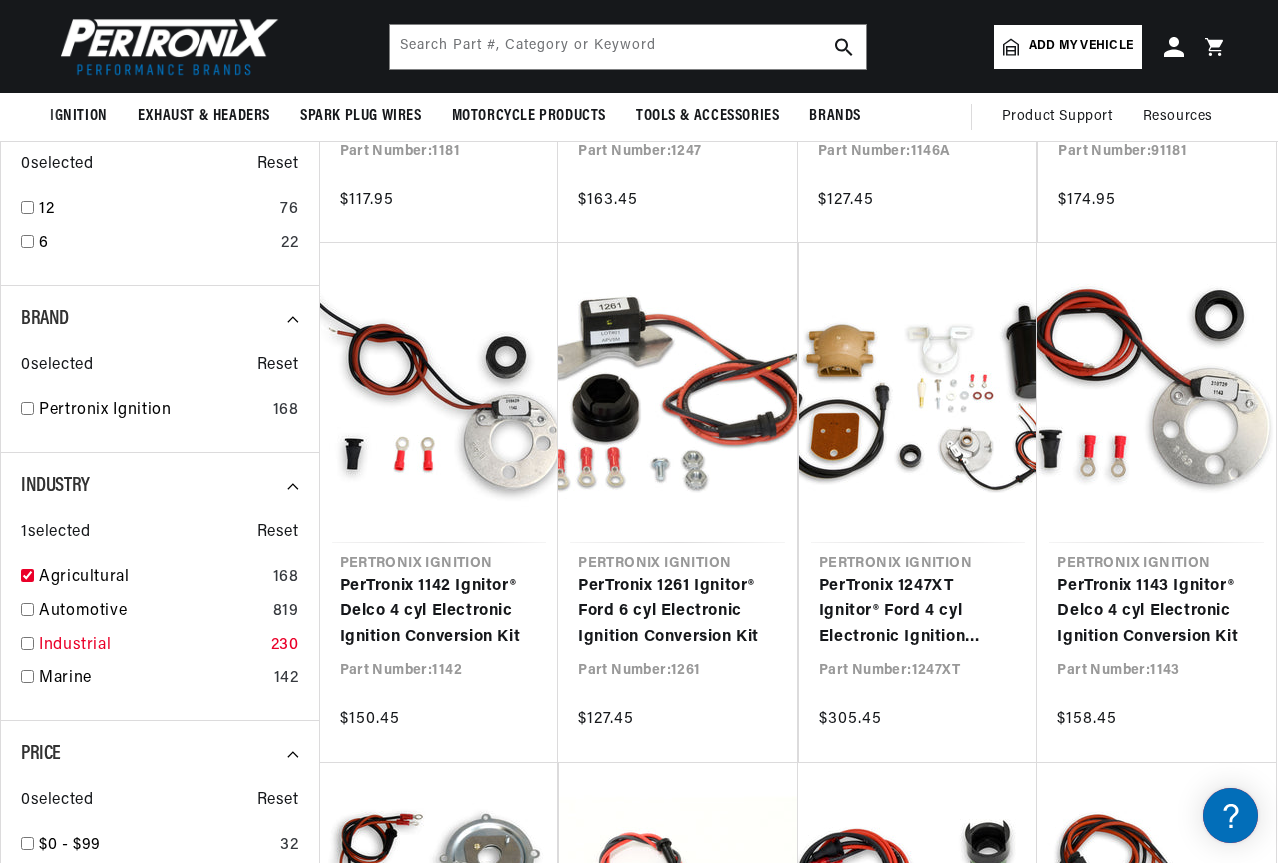 click at bounding box center [27, 643] 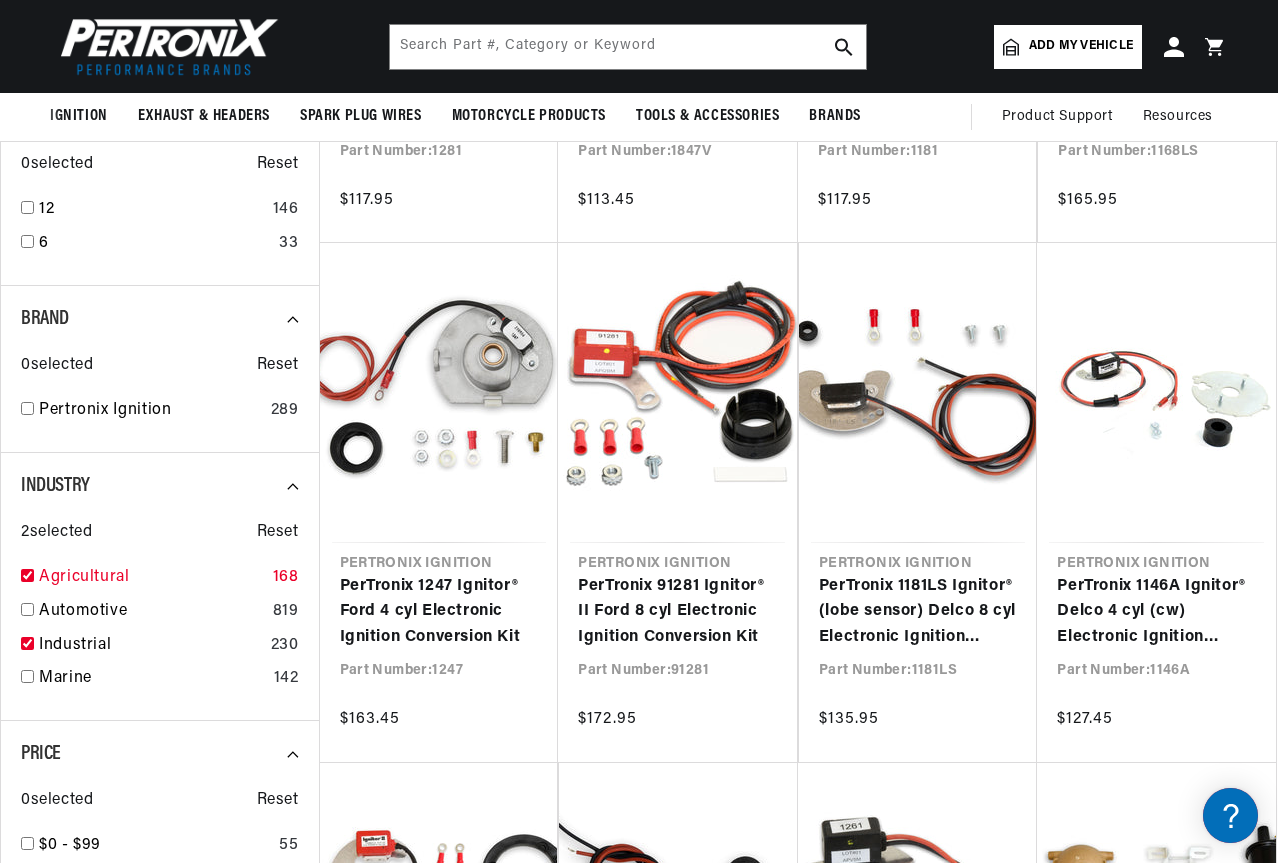 checkbox on "true" 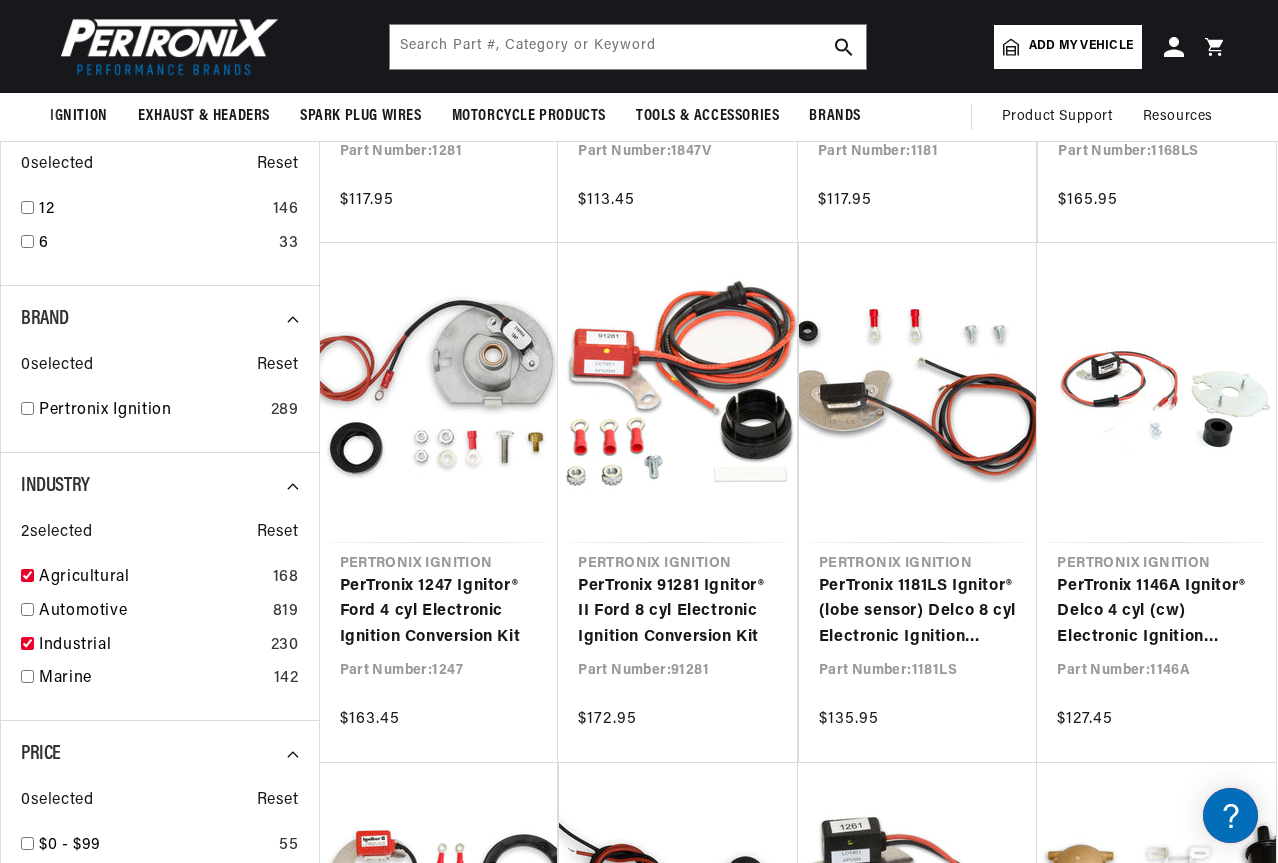 scroll, scrollTop: 0, scrollLeft: 1098, axis: horizontal 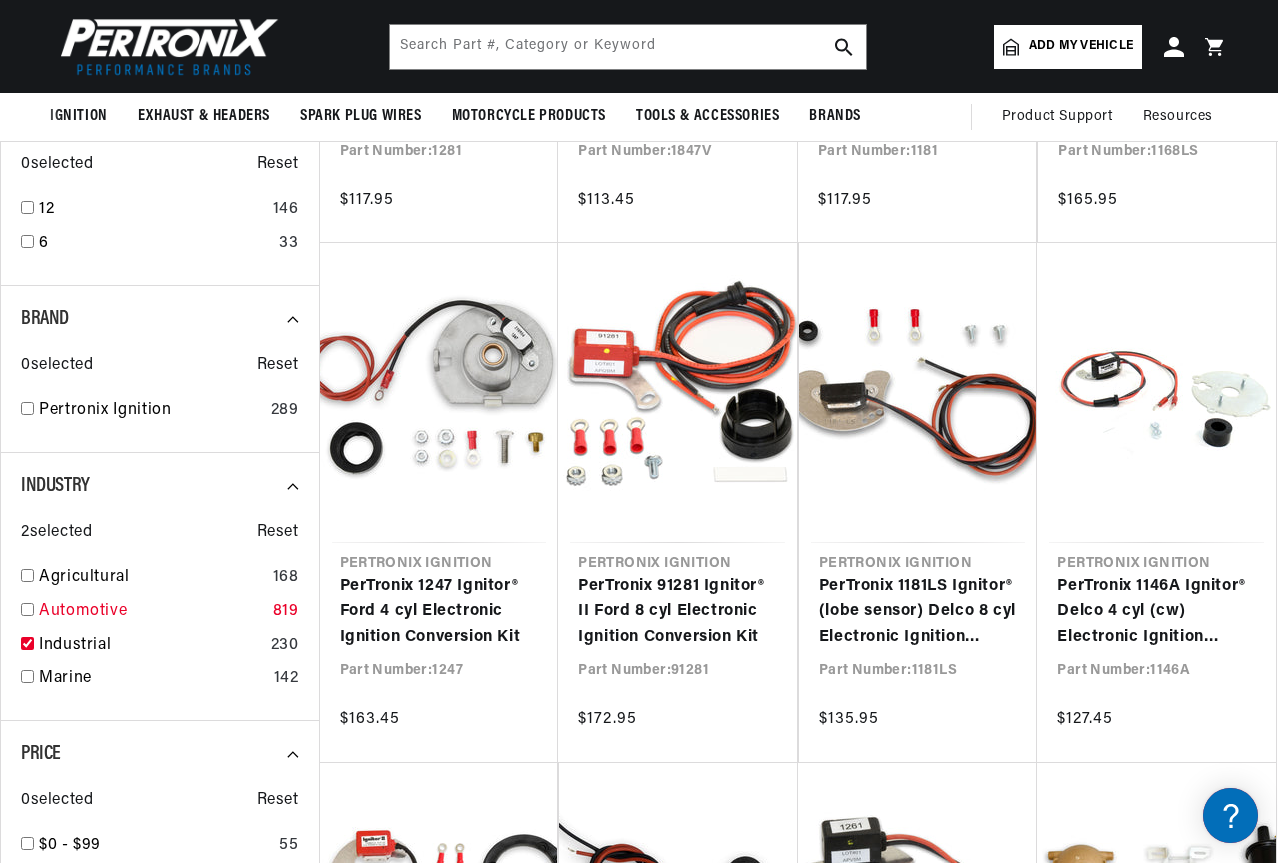 checkbox on "false" 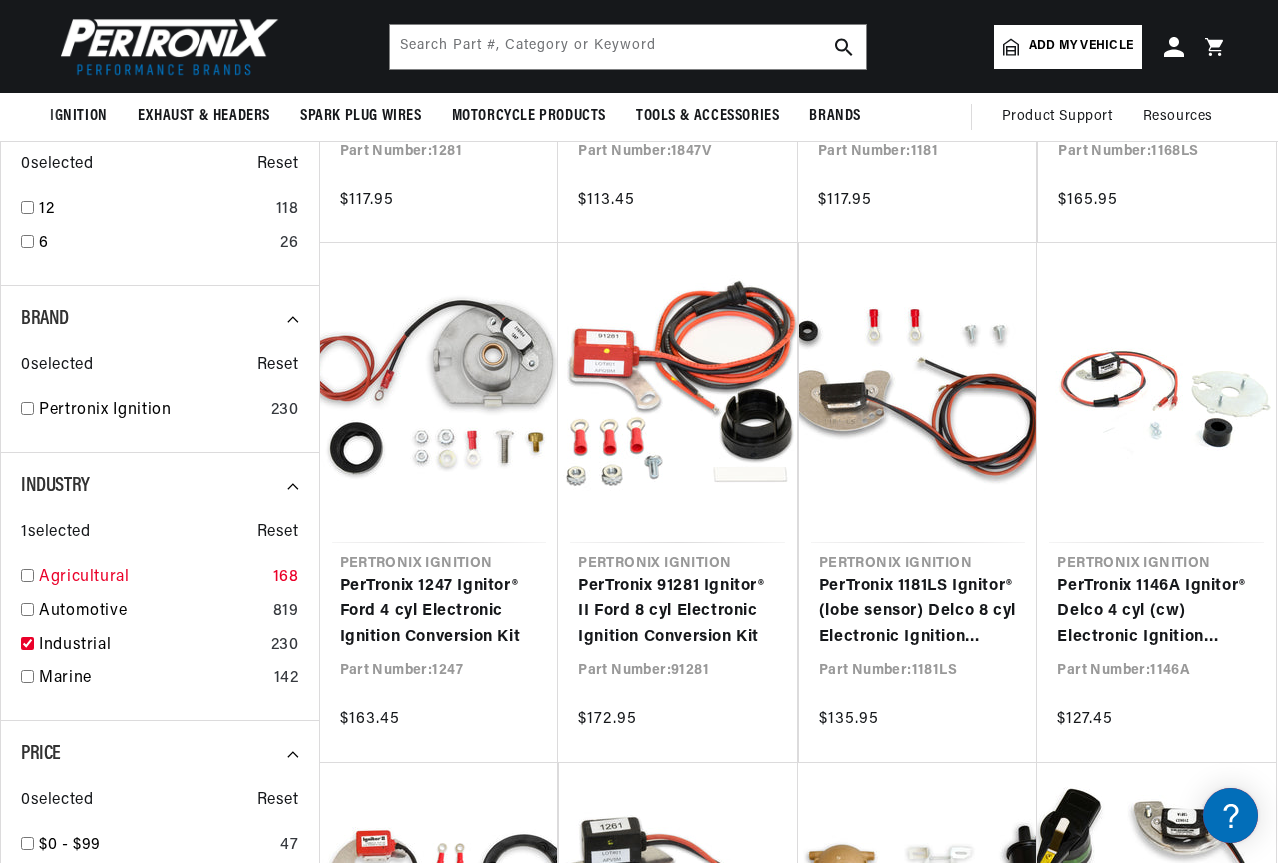 scroll, scrollTop: 0, scrollLeft: 2196, axis: horizontal 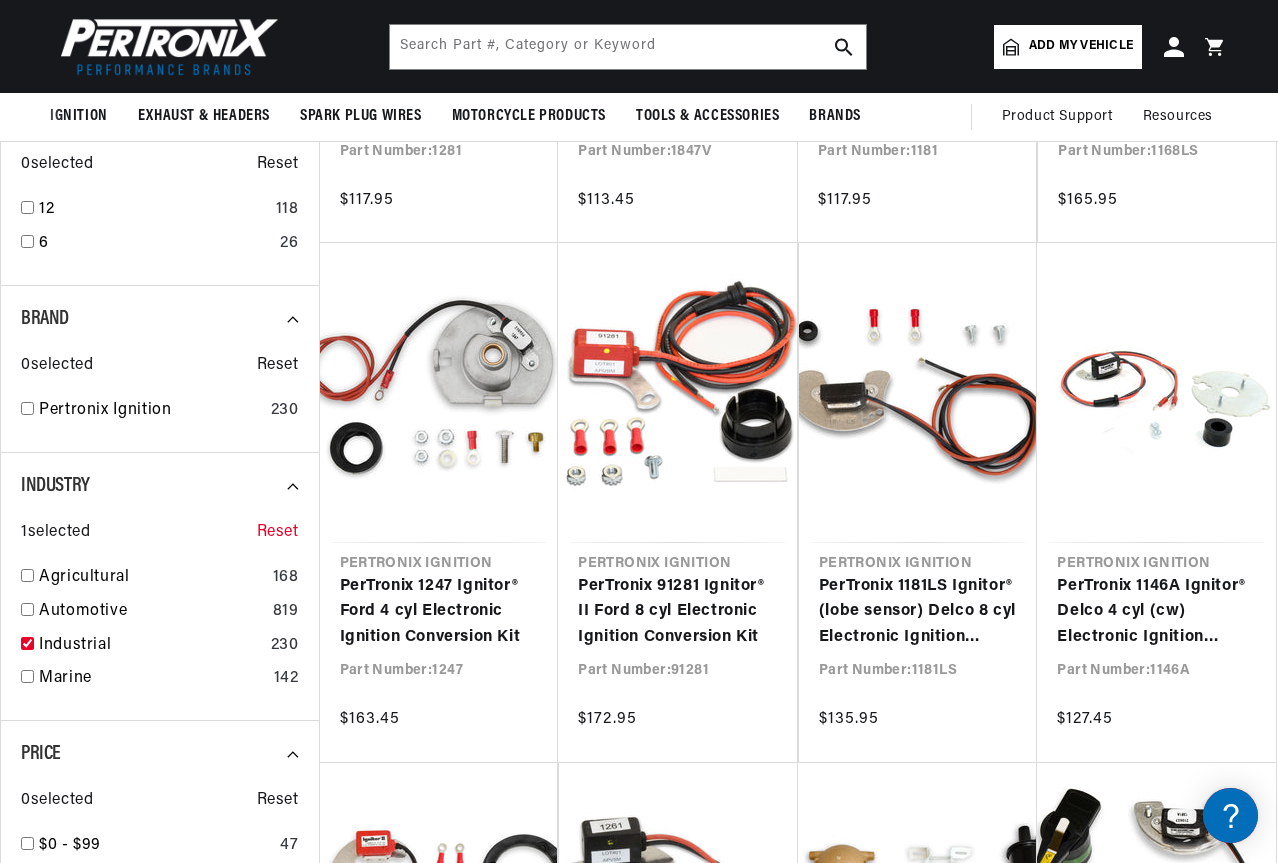 click on "Reset" at bounding box center [278, 533] 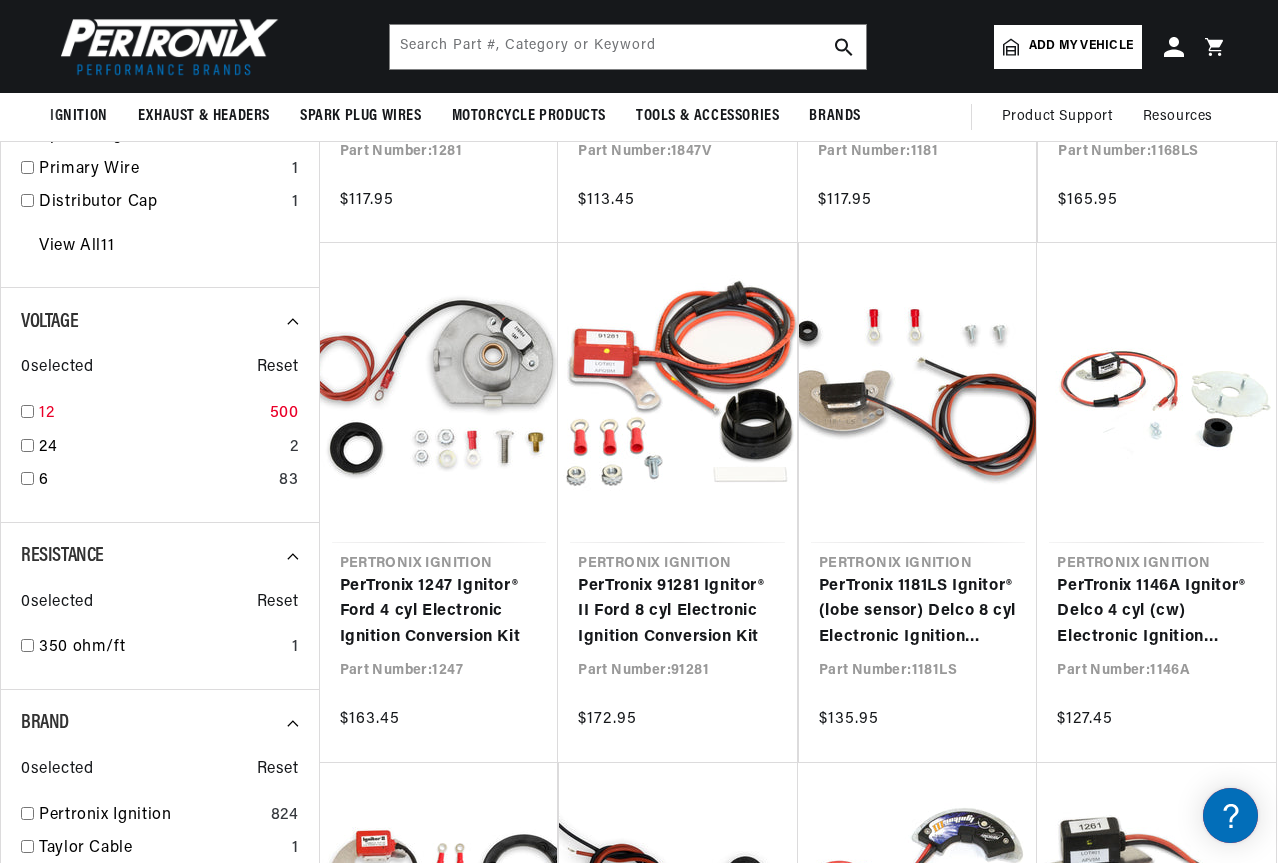 scroll, scrollTop: 0, scrollLeft: 0, axis: both 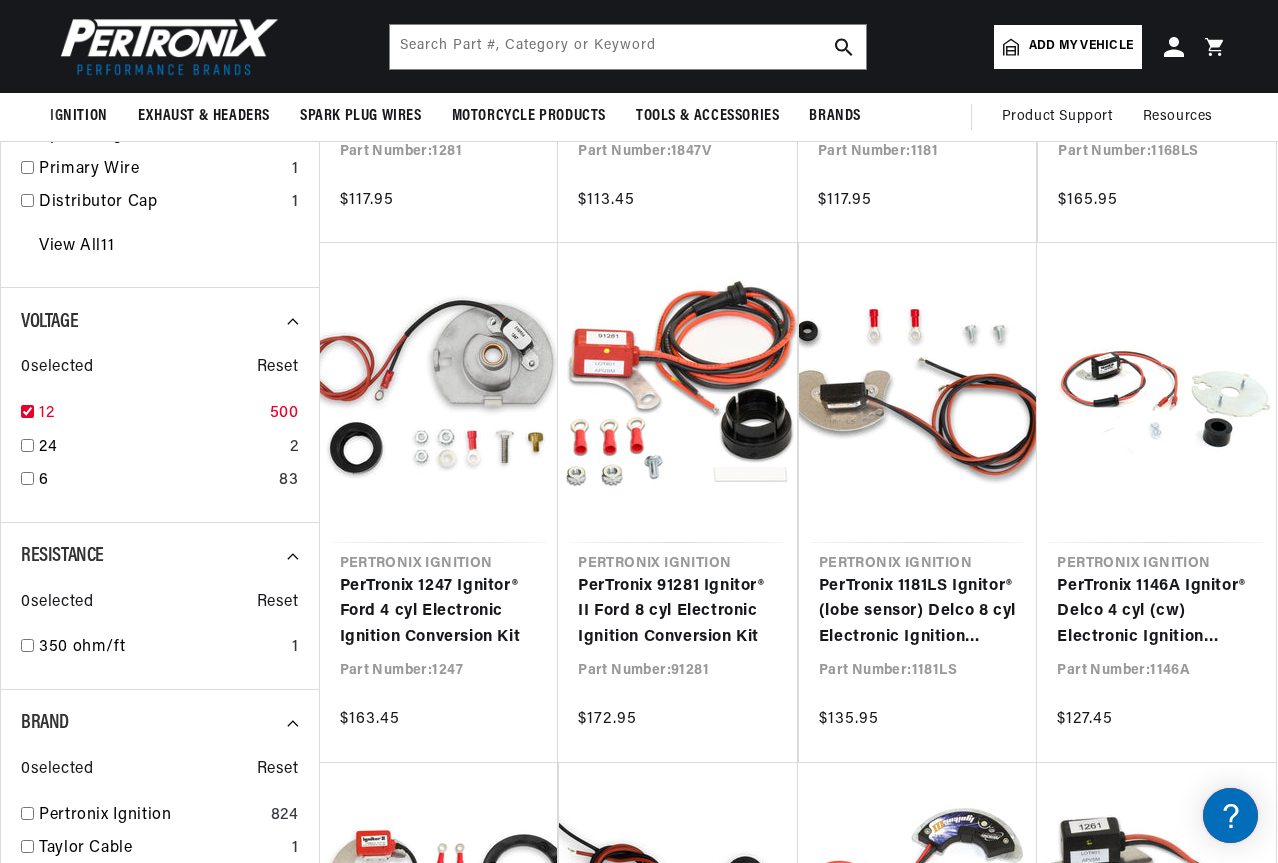checkbox on "true" 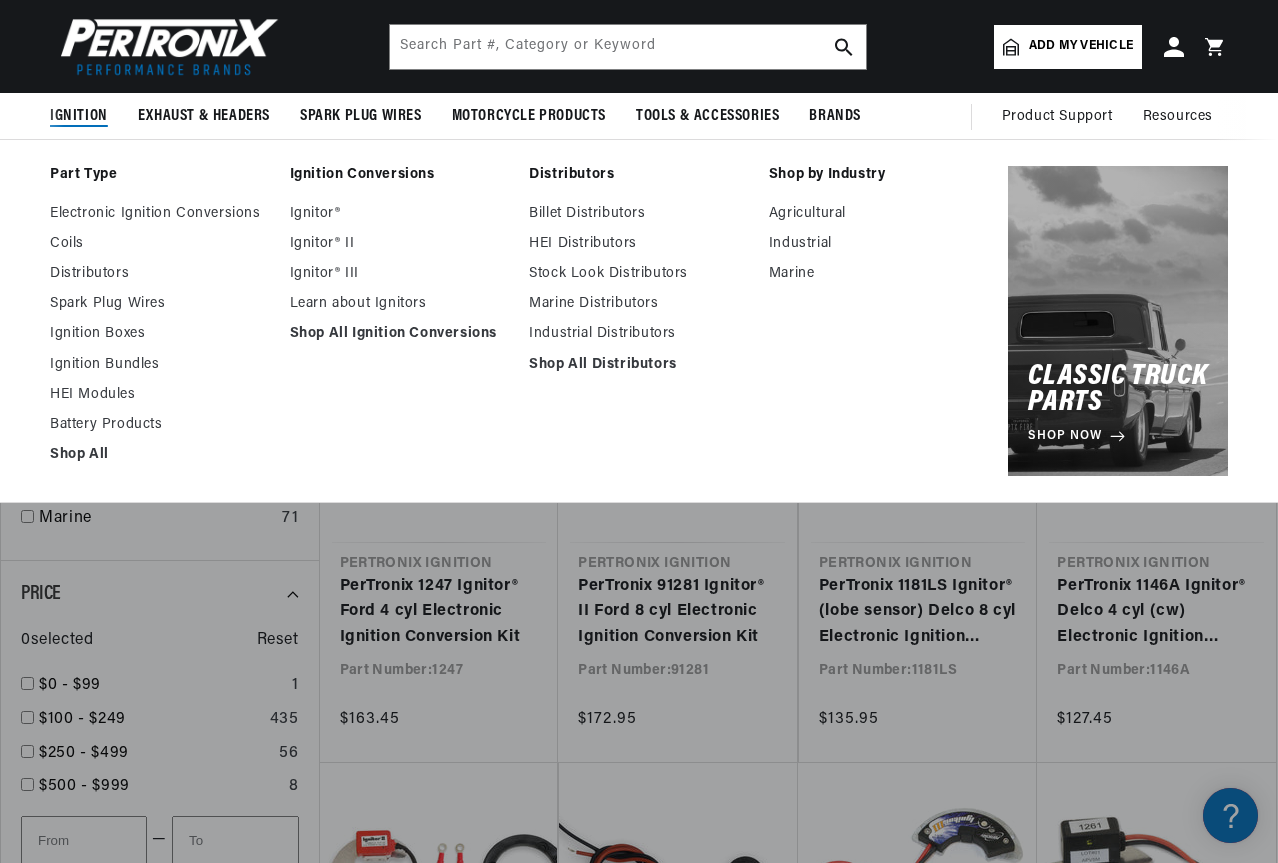 scroll, scrollTop: 0, scrollLeft: 0, axis: both 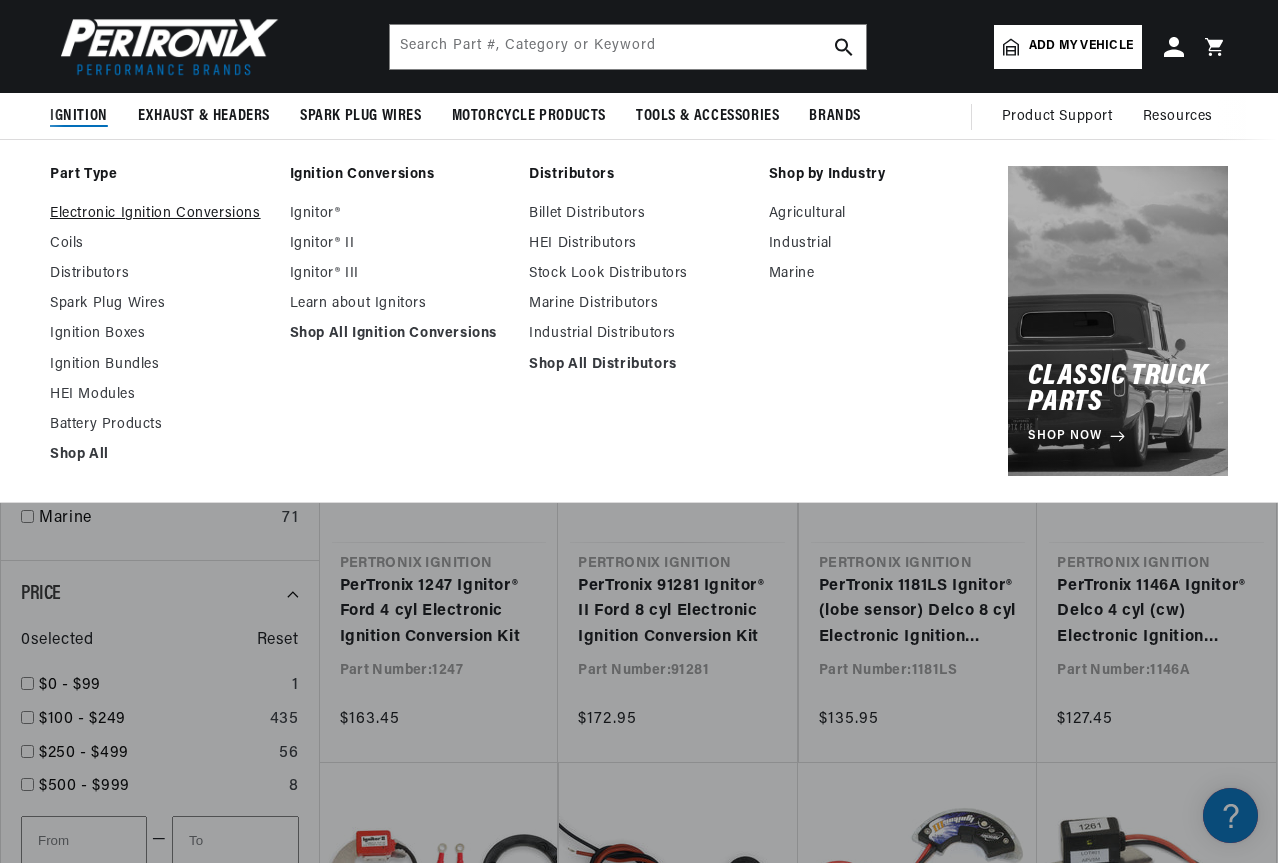 click on "Electronic Ignition Conversions" at bounding box center (160, 214) 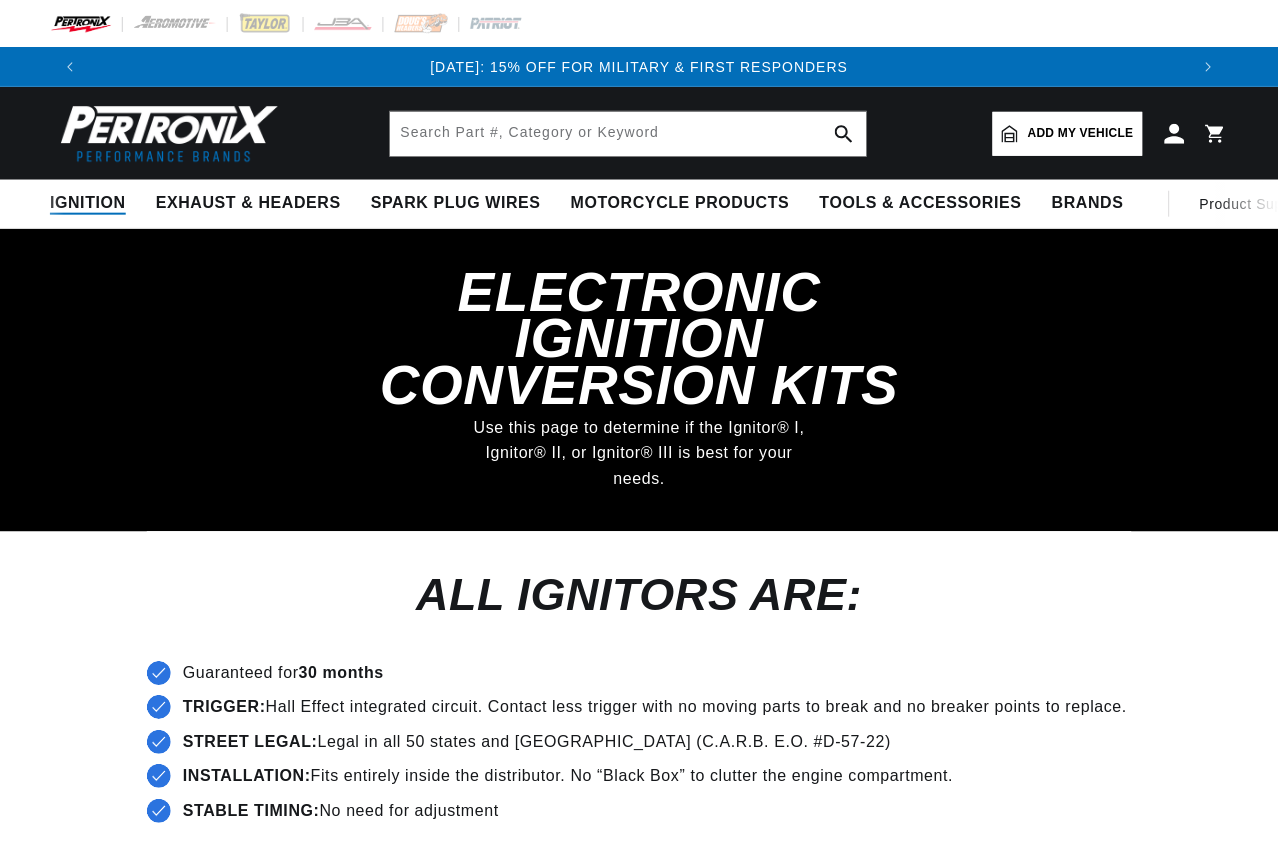 scroll, scrollTop: 0, scrollLeft: 0, axis: both 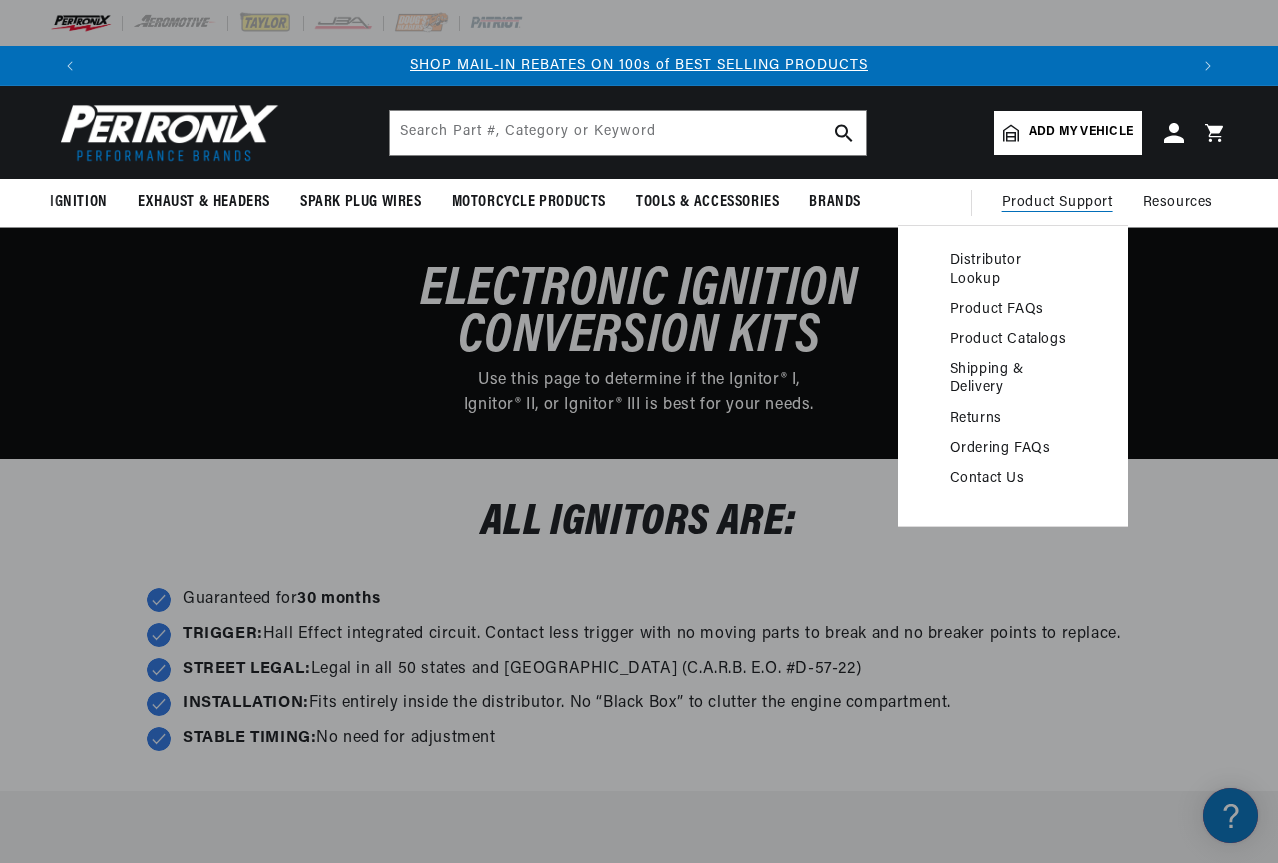 click on "Product FAQs" at bounding box center [1013, 310] 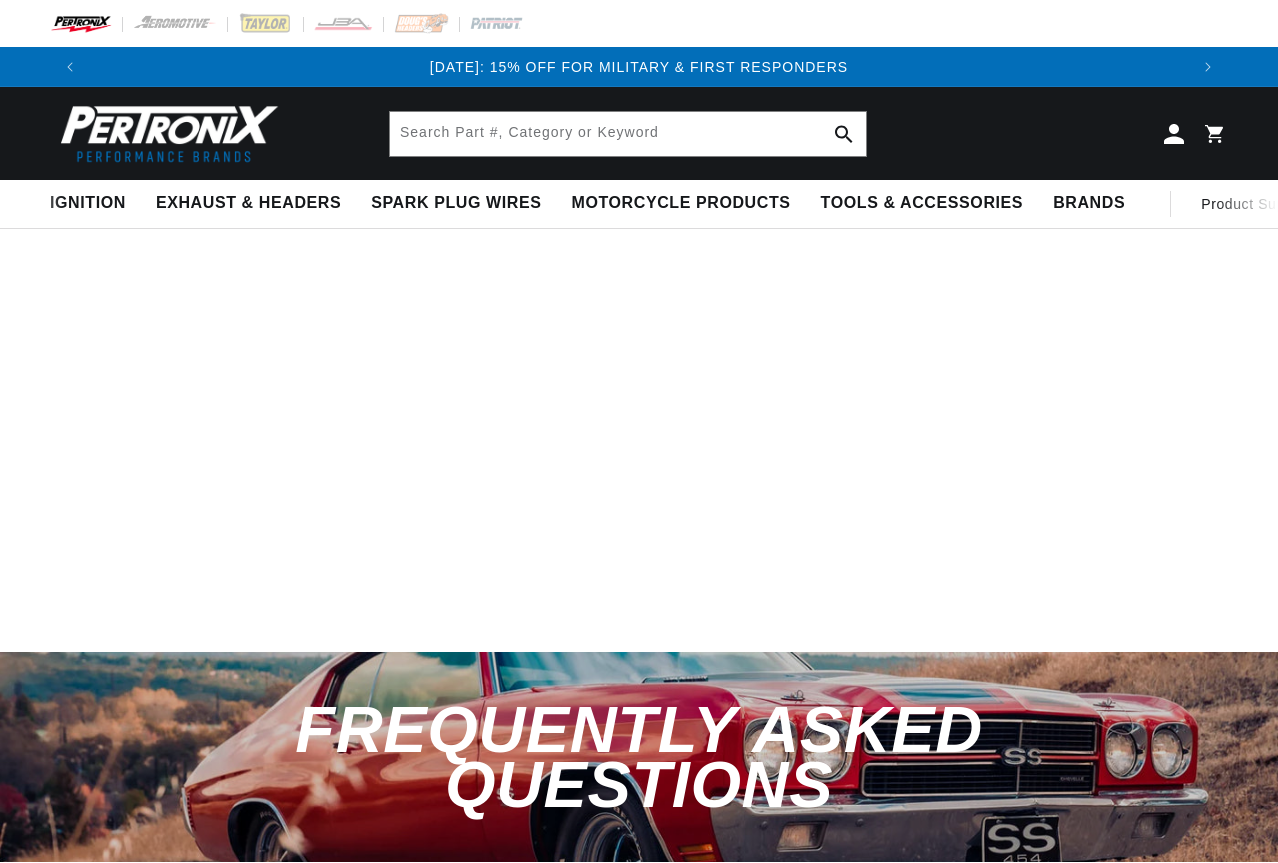 scroll, scrollTop: 0, scrollLeft: 0, axis: both 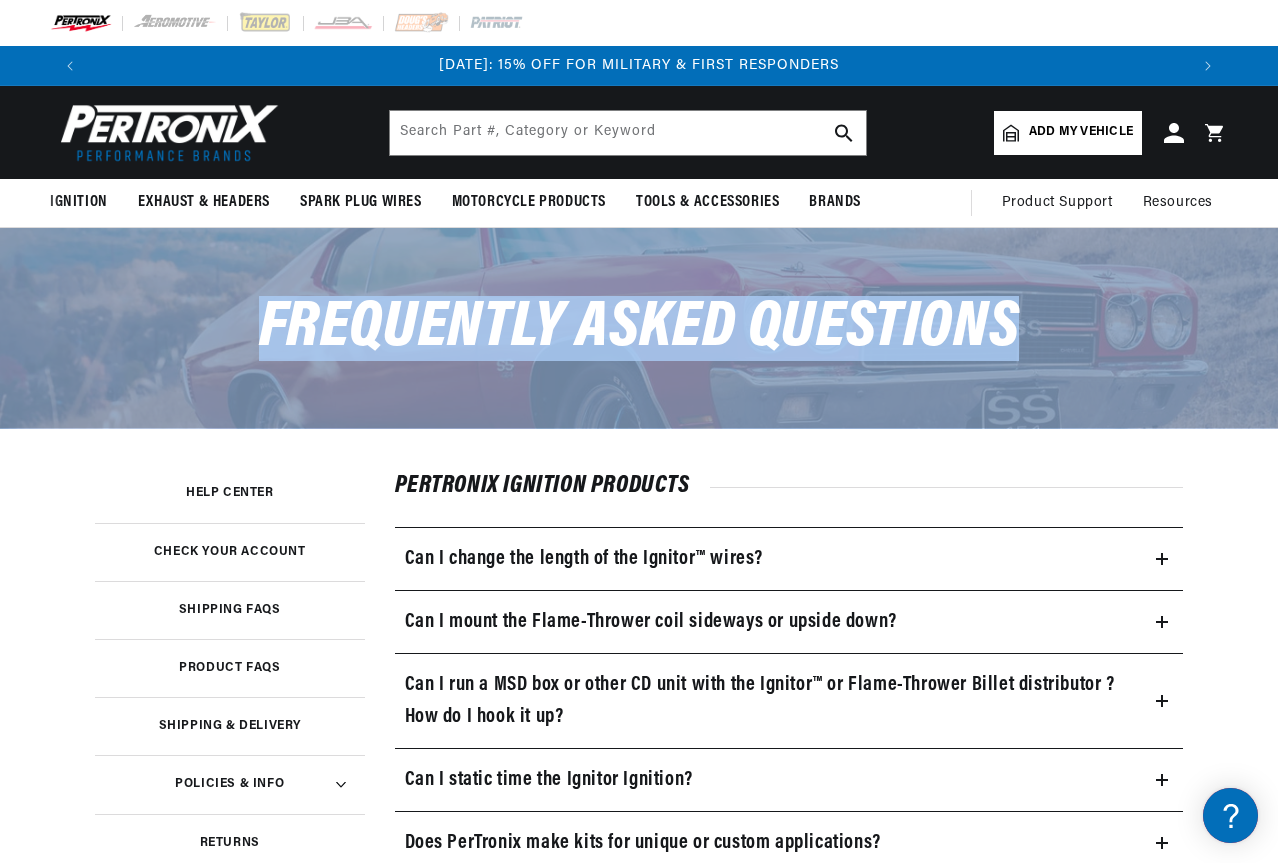 drag, startPoint x: 1273, startPoint y: 149, endPoint x: 1279, endPoint y: 240, distance: 91.197586 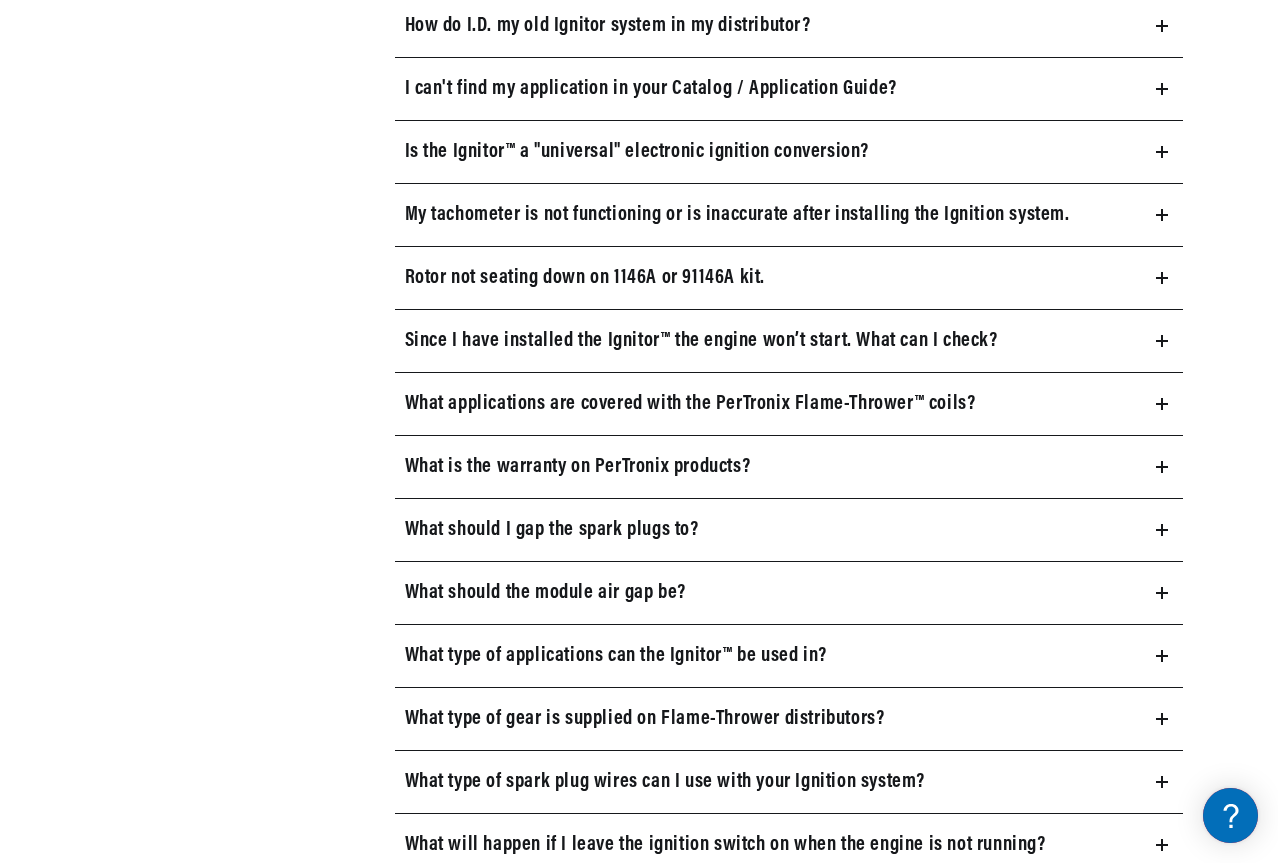 scroll, scrollTop: 2265, scrollLeft: 0, axis: vertical 